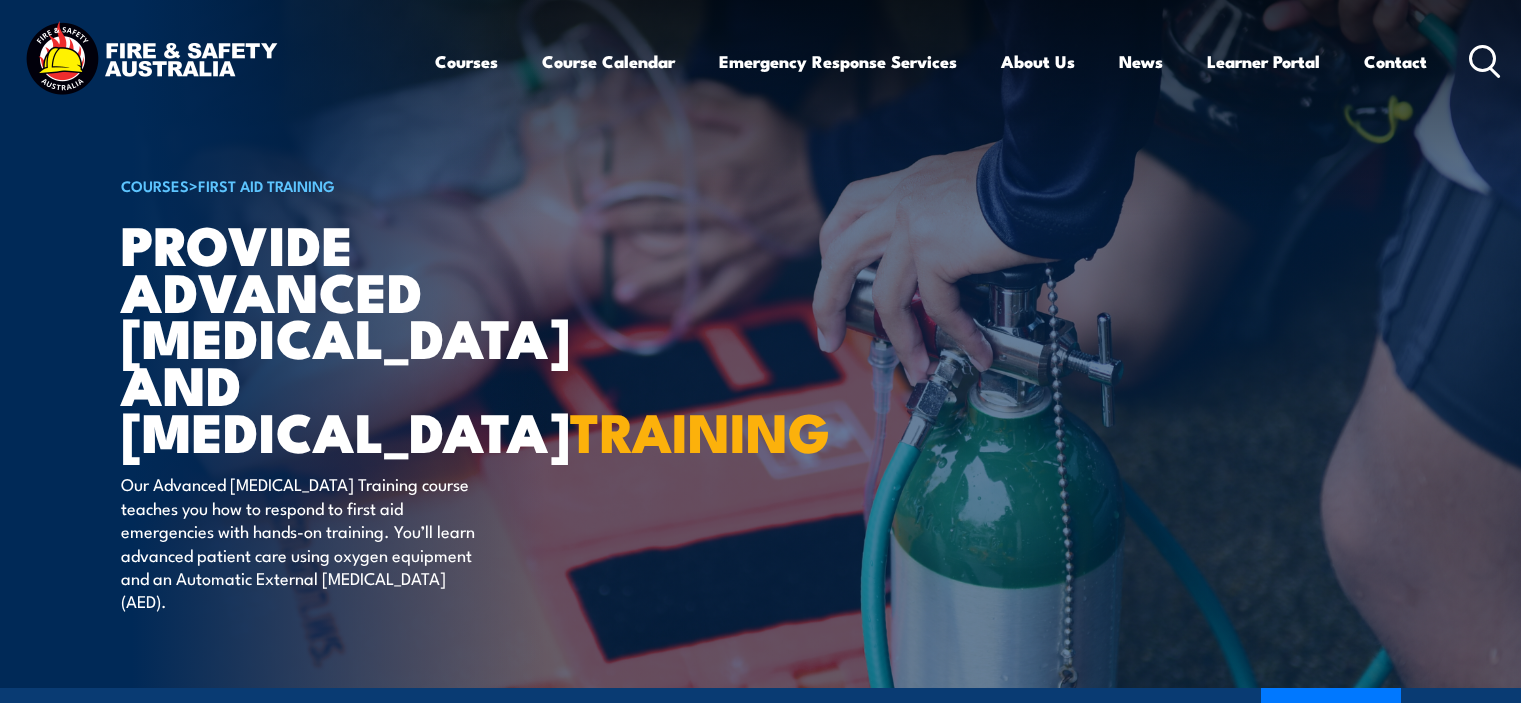 scroll, scrollTop: 0, scrollLeft: 0, axis: both 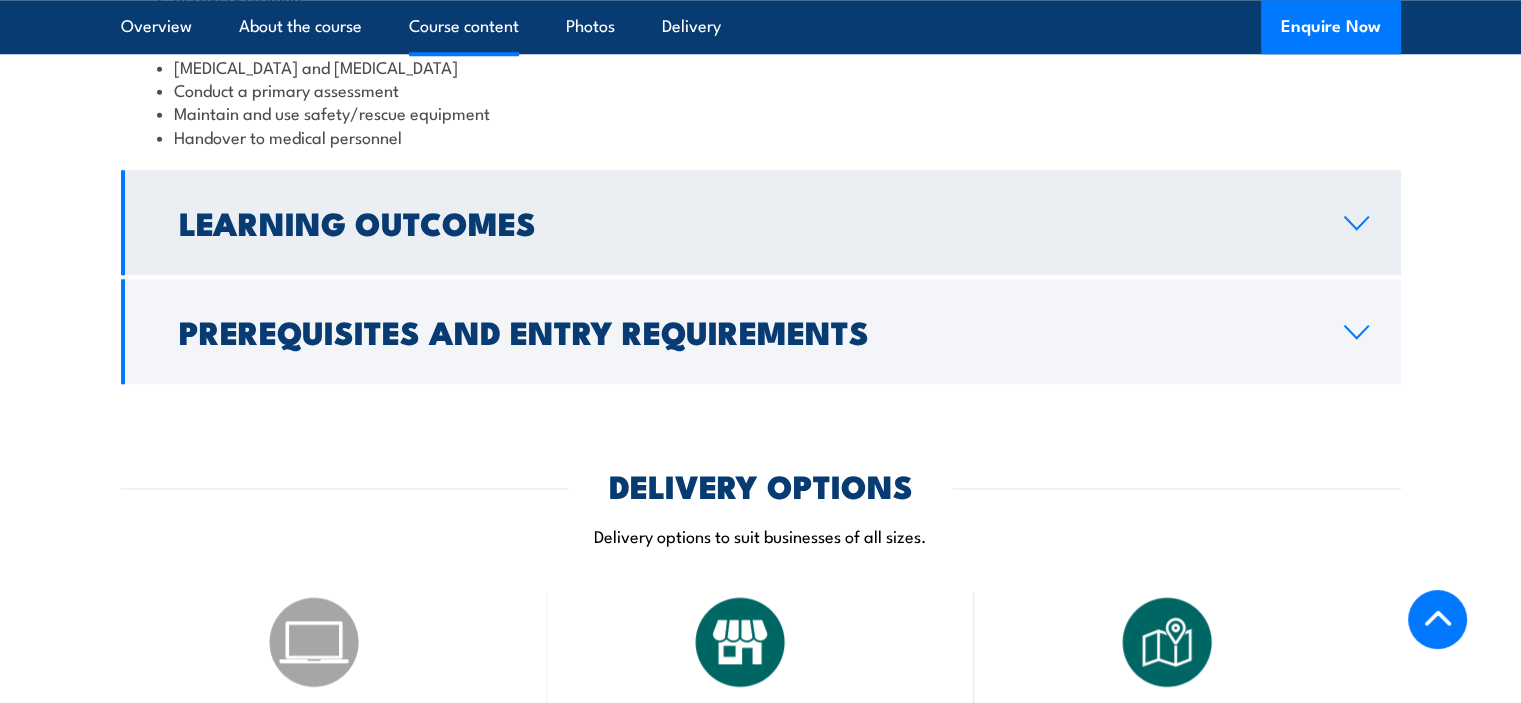 click on "Learning Outcomes" at bounding box center (745, 222) 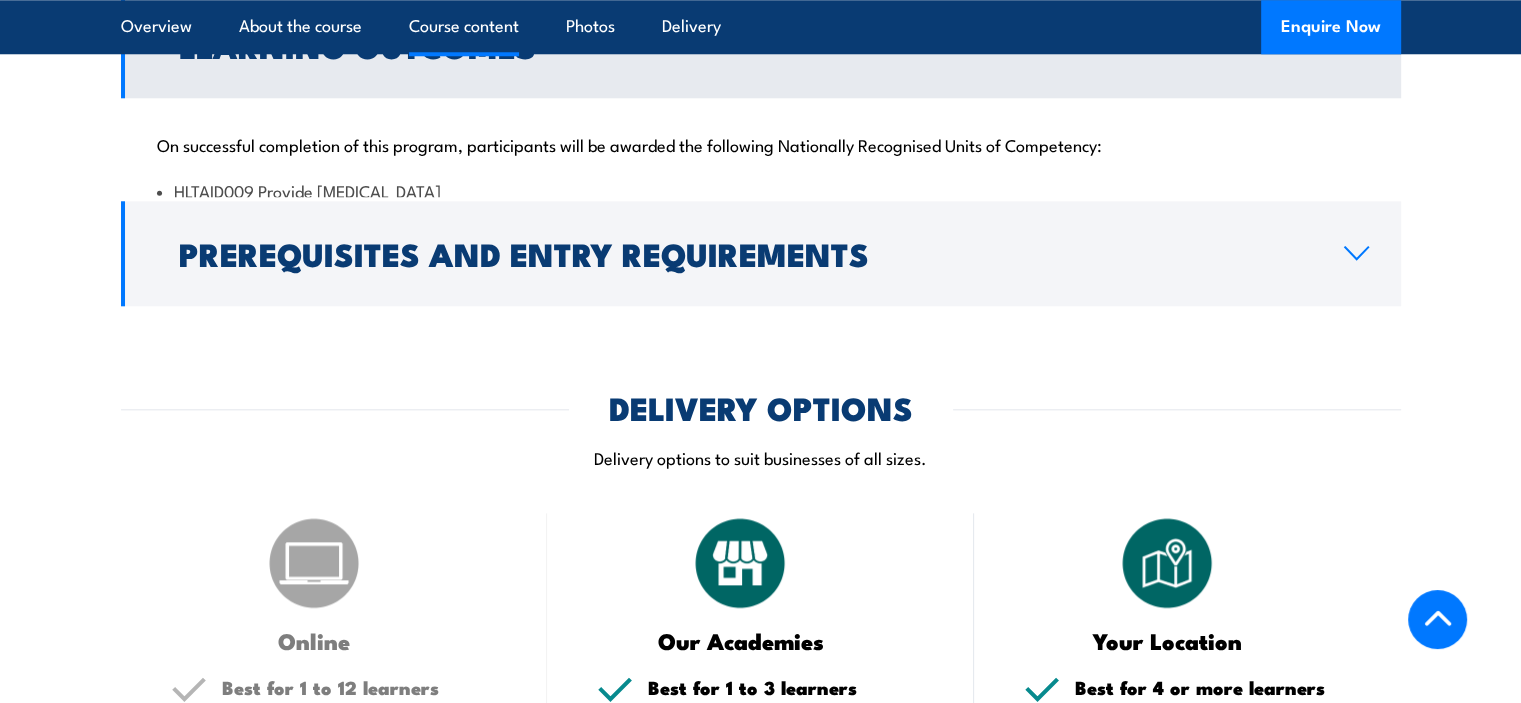 scroll, scrollTop: 1966, scrollLeft: 0, axis: vertical 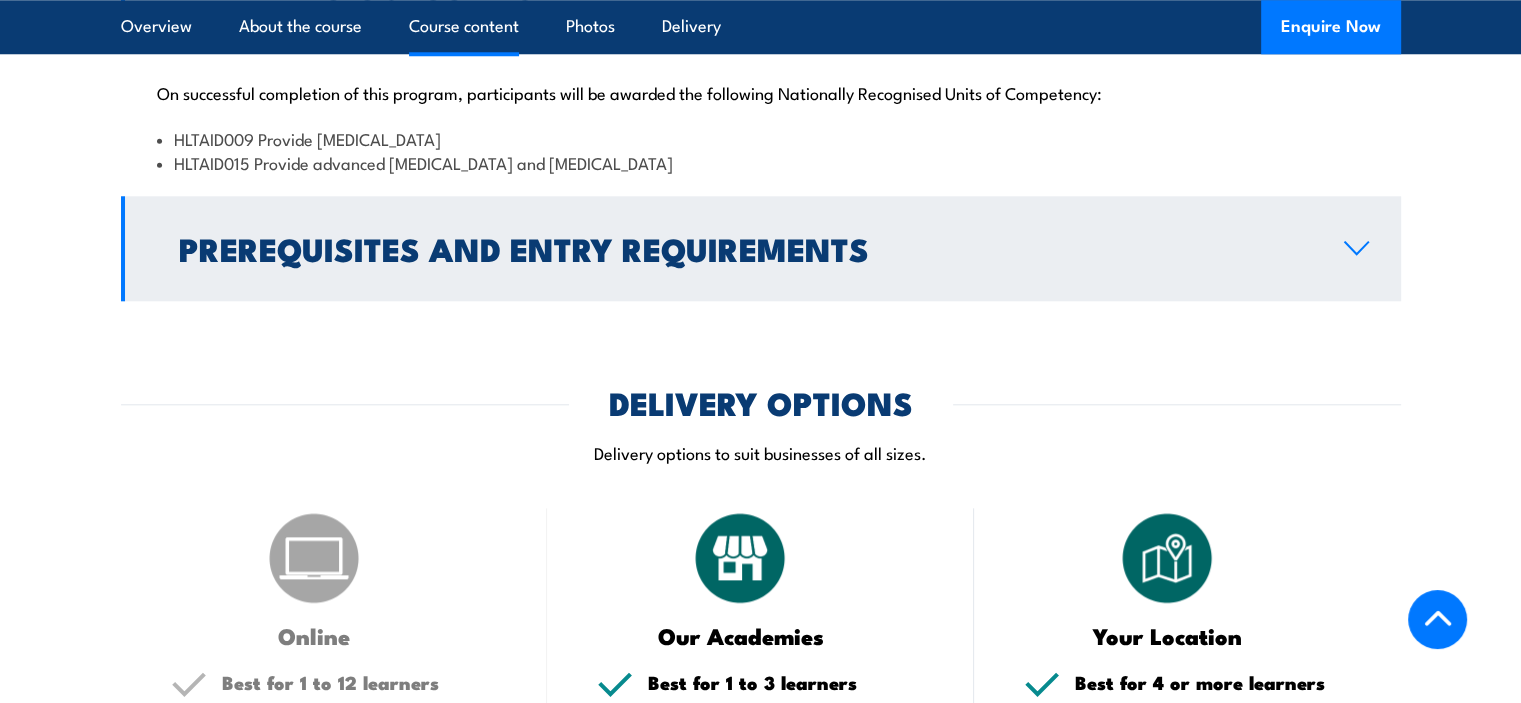 click on "Prerequisites and Entry Requirements" at bounding box center [745, 248] 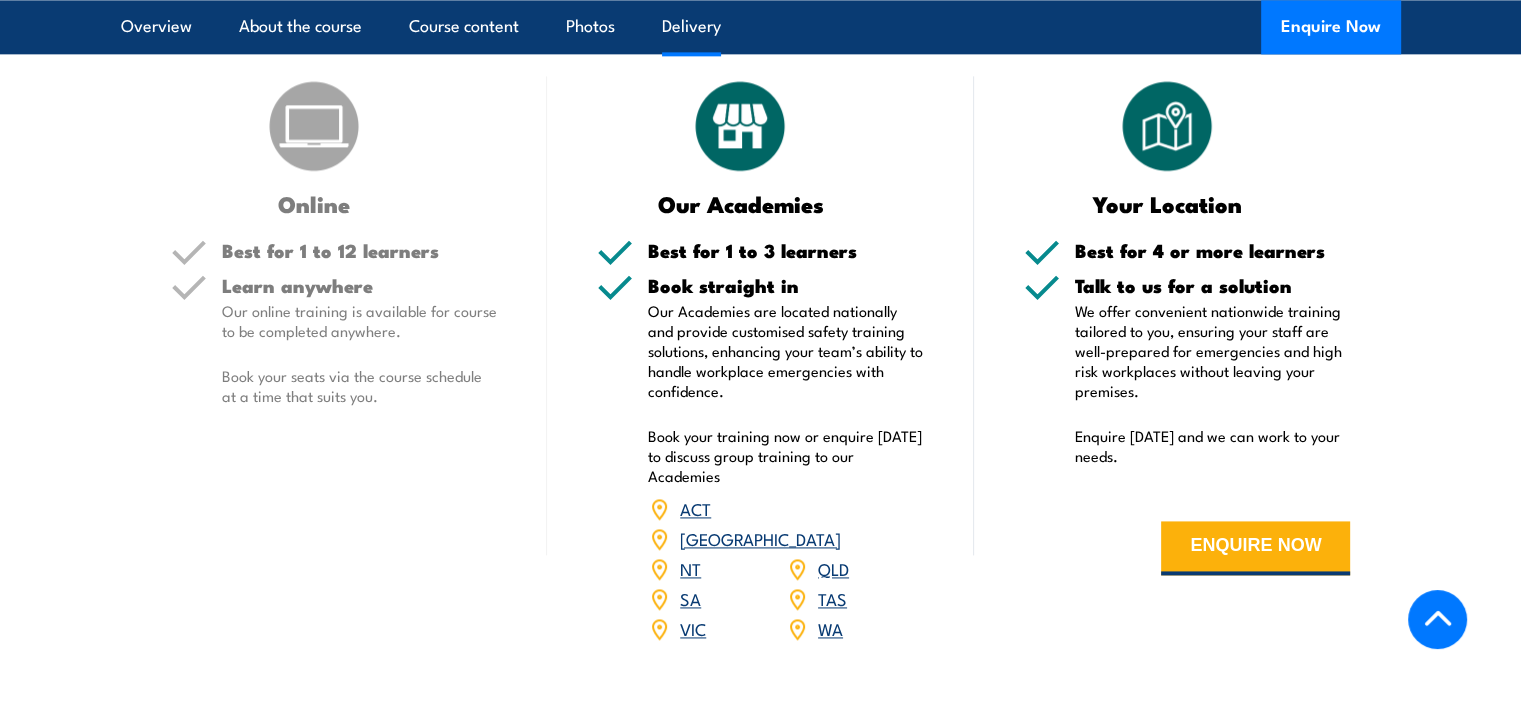 scroll, scrollTop: 2666, scrollLeft: 0, axis: vertical 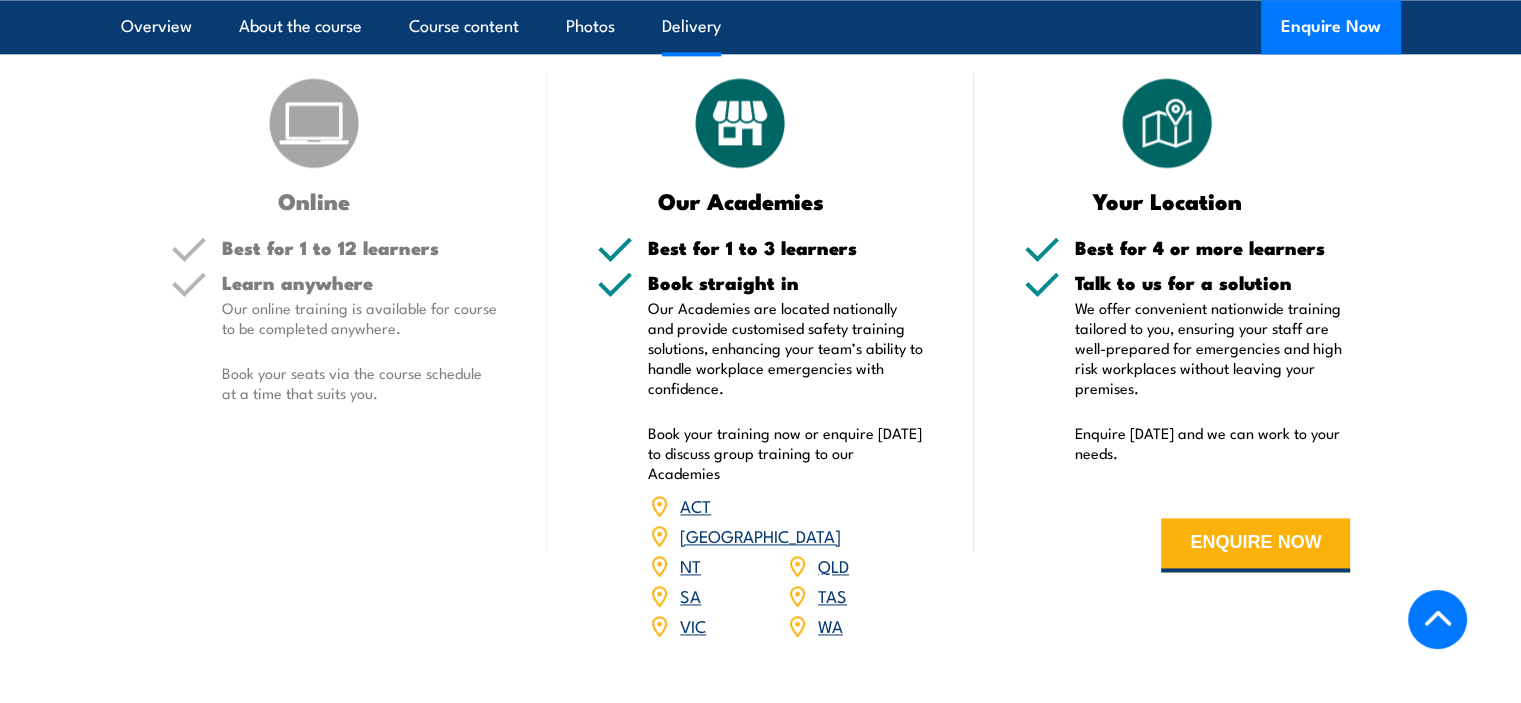 click on "QLD" at bounding box center (833, 565) 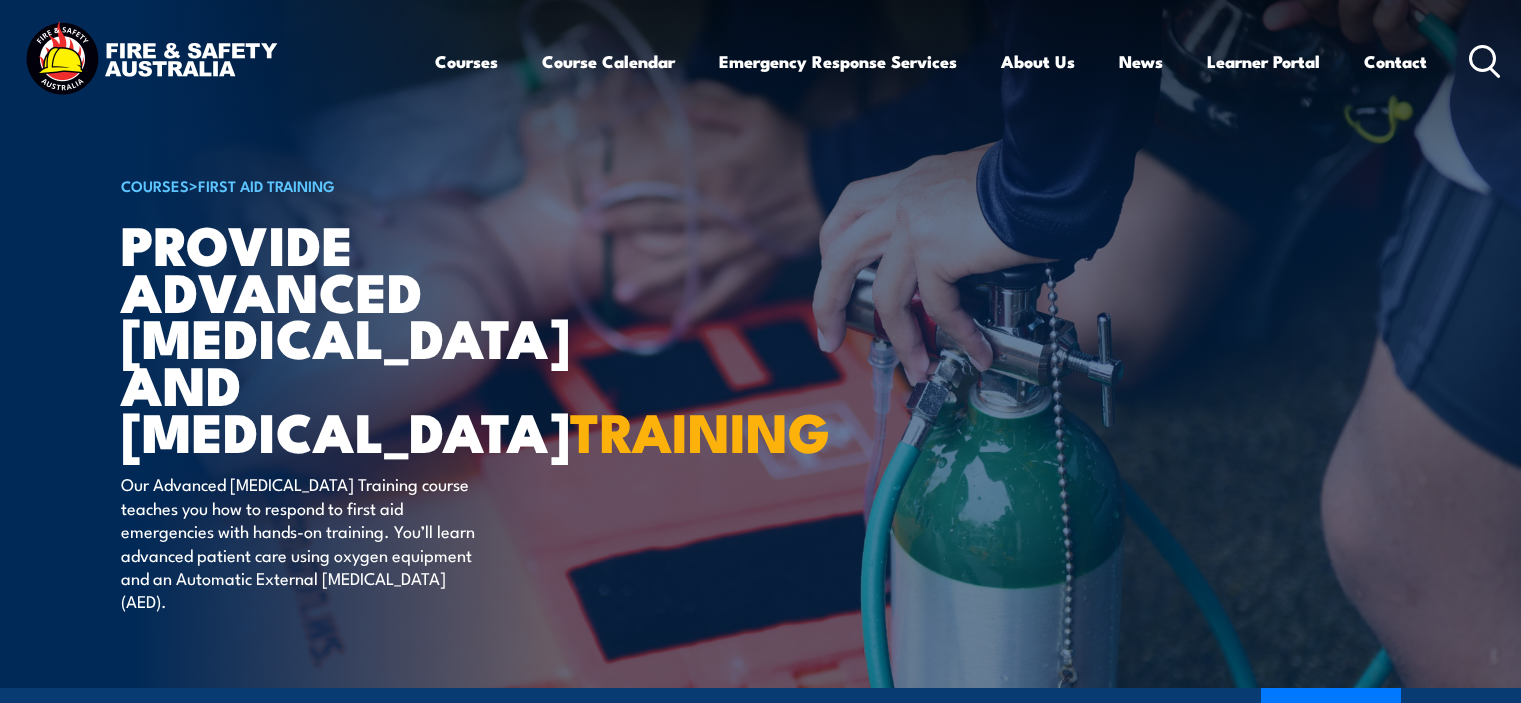 scroll, scrollTop: 0, scrollLeft: 0, axis: both 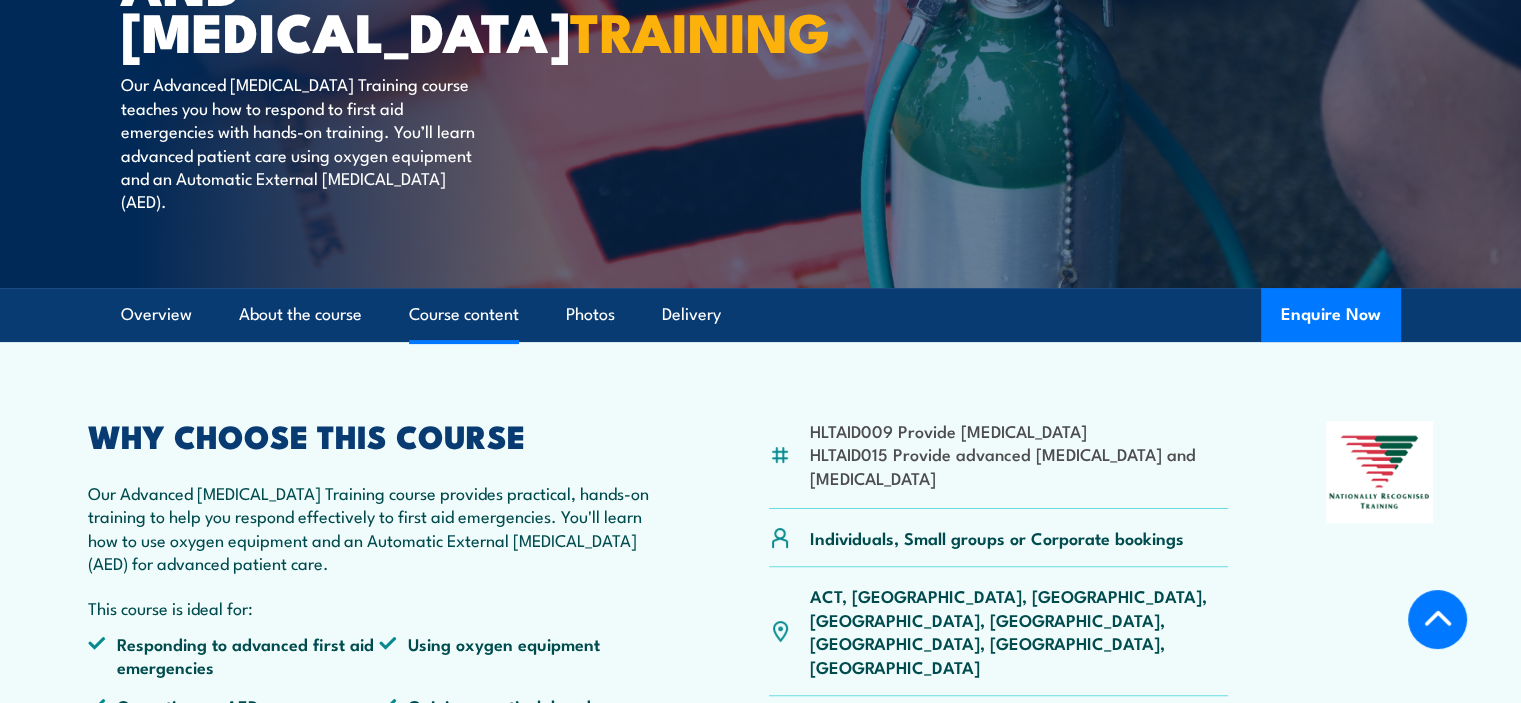 click on "Course content" at bounding box center [464, 314] 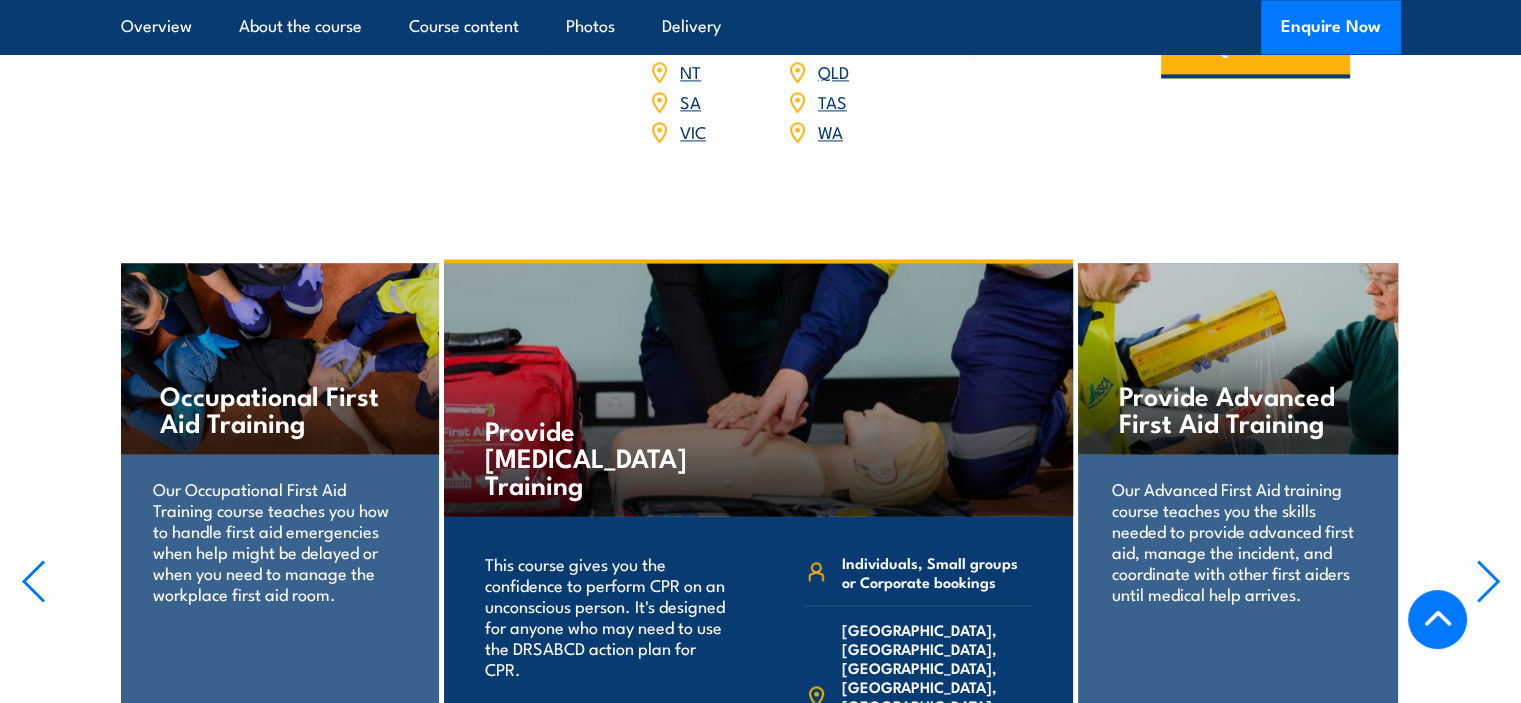 scroll, scrollTop: 3313, scrollLeft: 0, axis: vertical 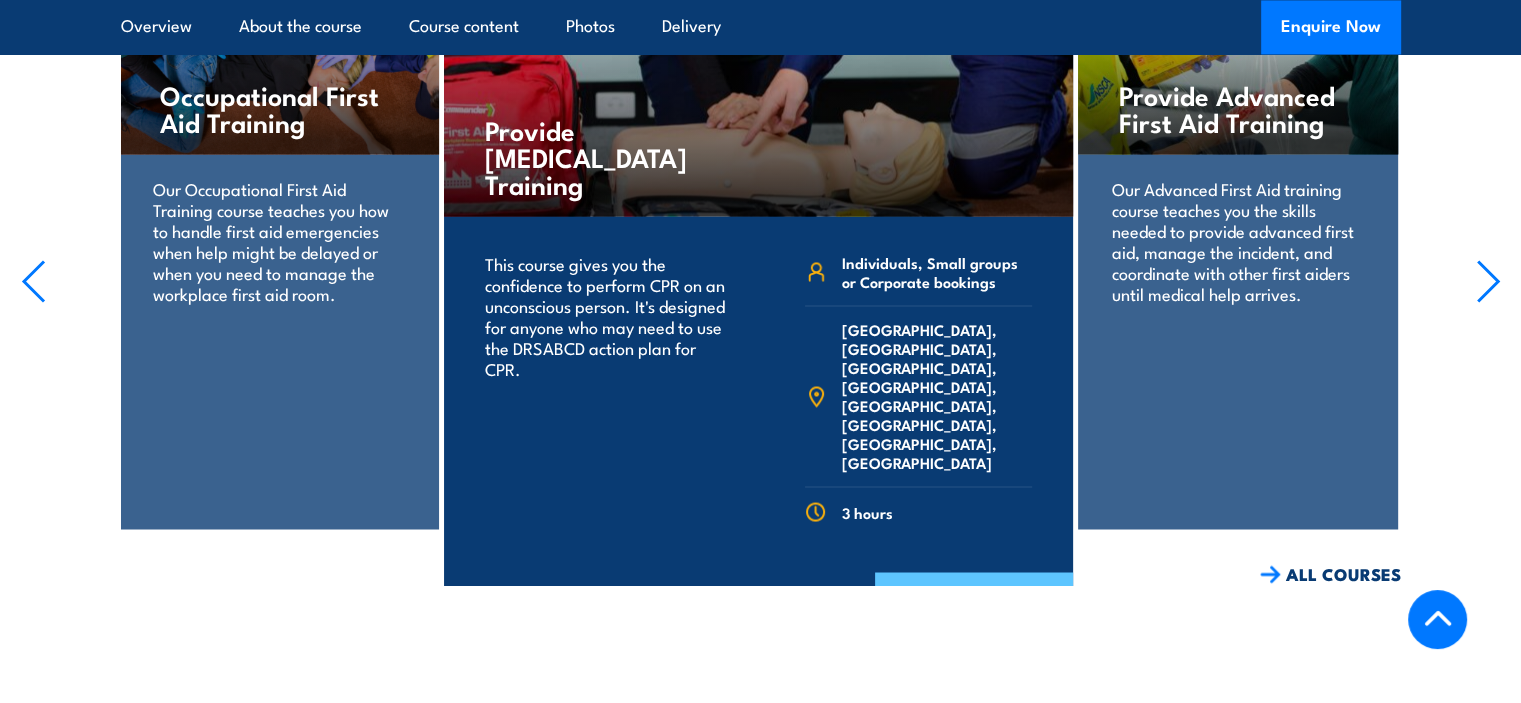 click on "COURSE DETAILS" at bounding box center [974, 598] 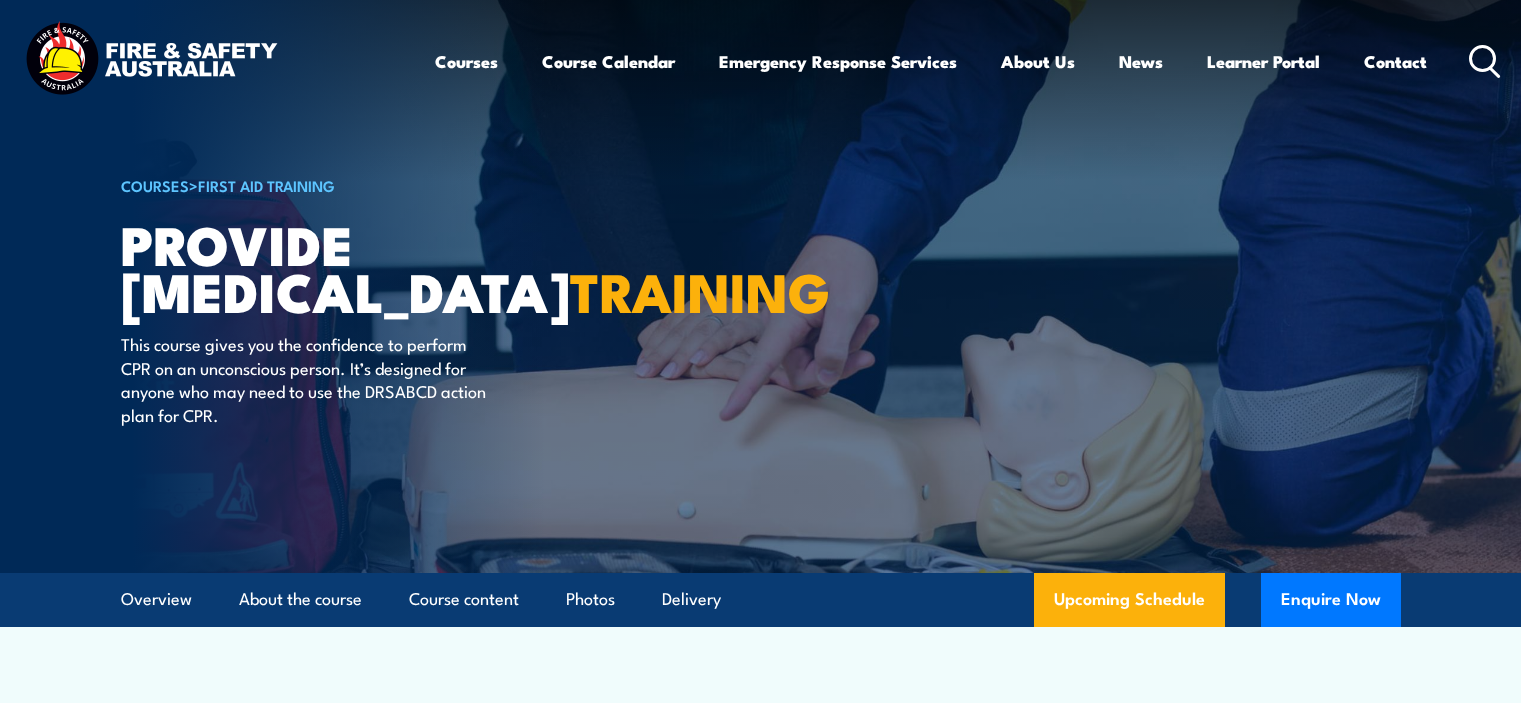 scroll, scrollTop: 300, scrollLeft: 0, axis: vertical 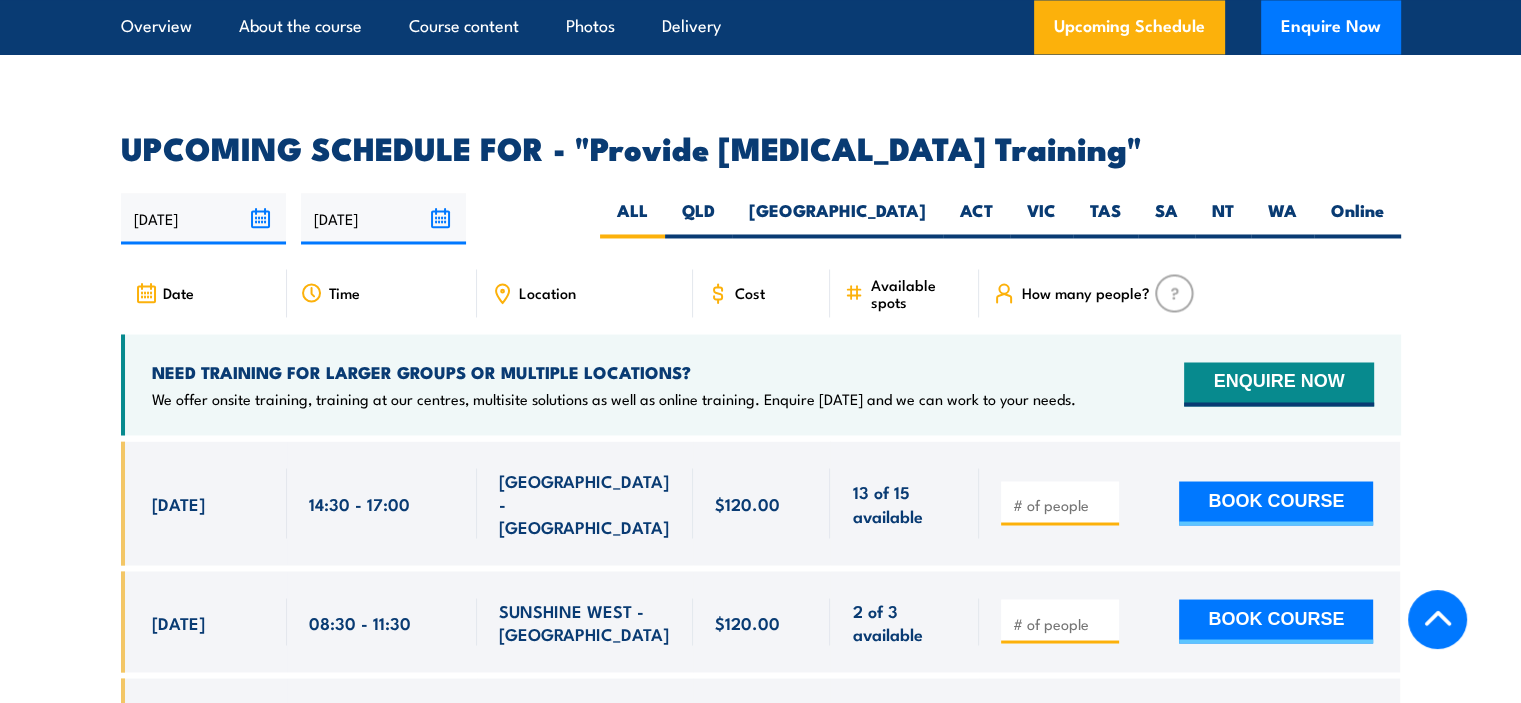 click at bounding box center (1062, 504) 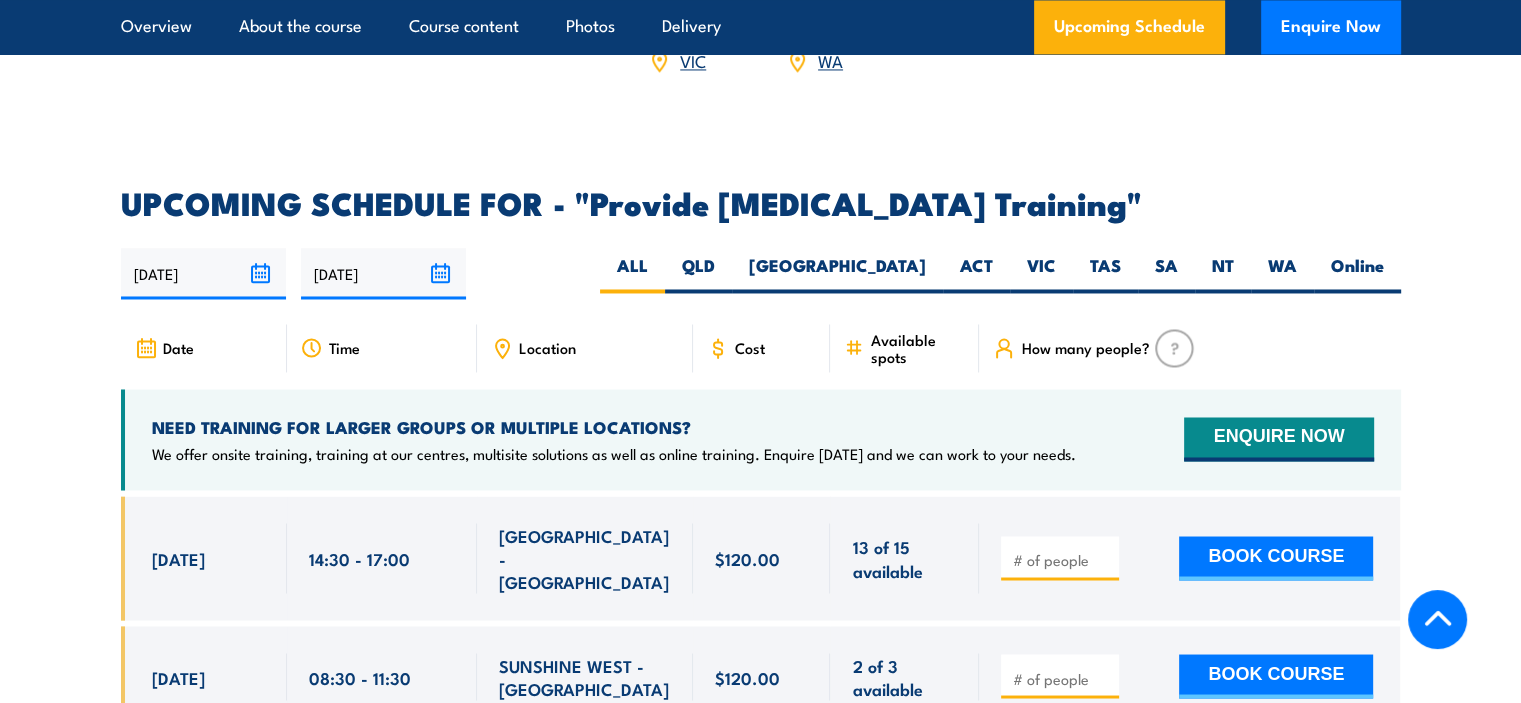 scroll, scrollTop: 3300, scrollLeft: 0, axis: vertical 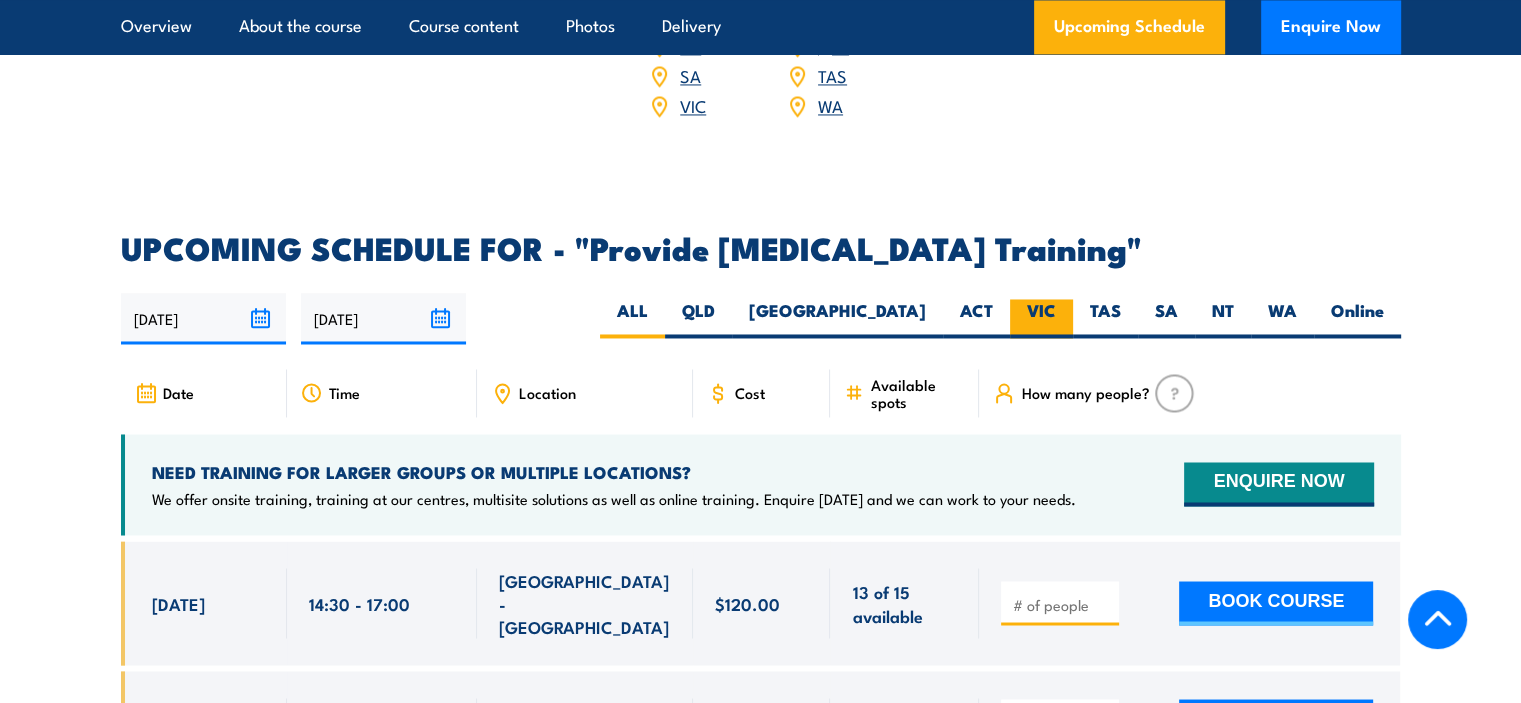 click on "VIC" at bounding box center [1041, 318] 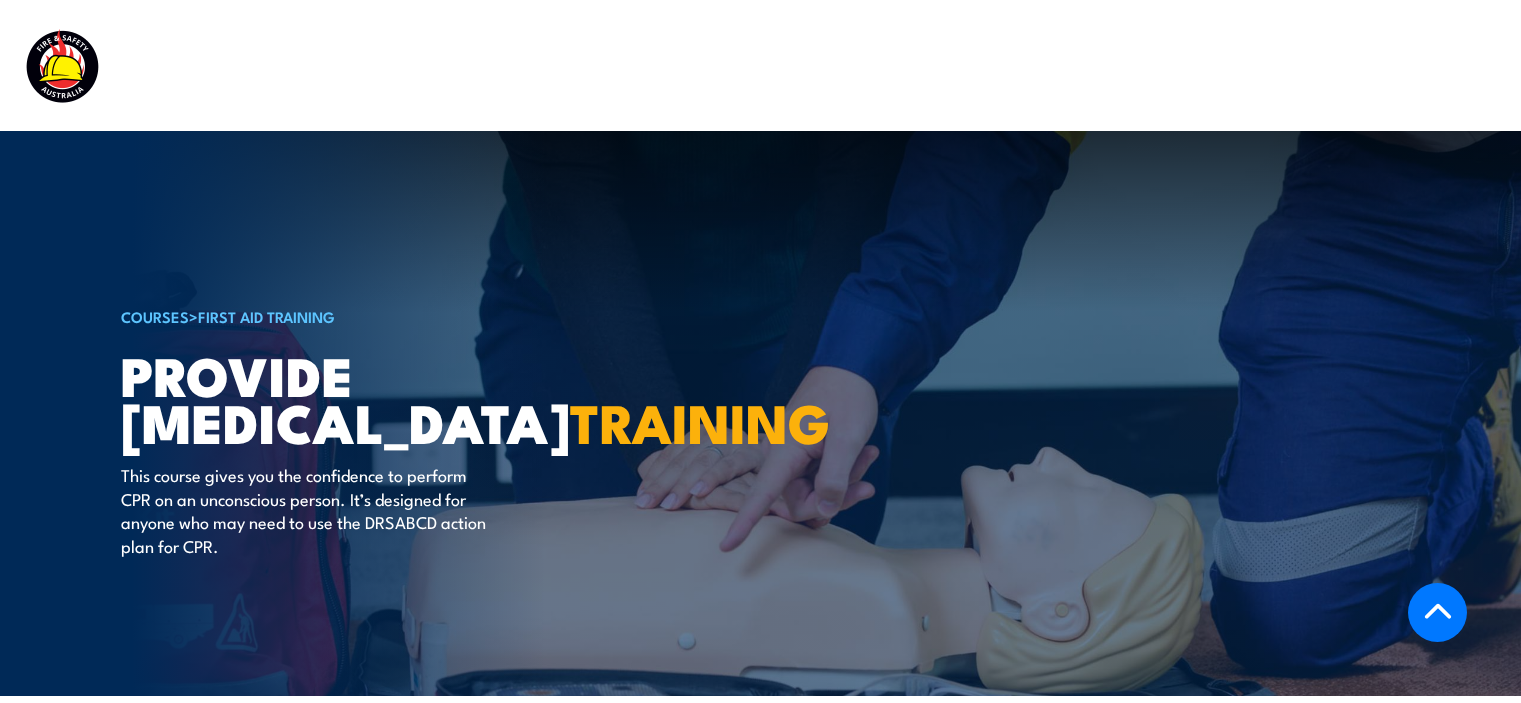 scroll, scrollTop: 2562, scrollLeft: 0, axis: vertical 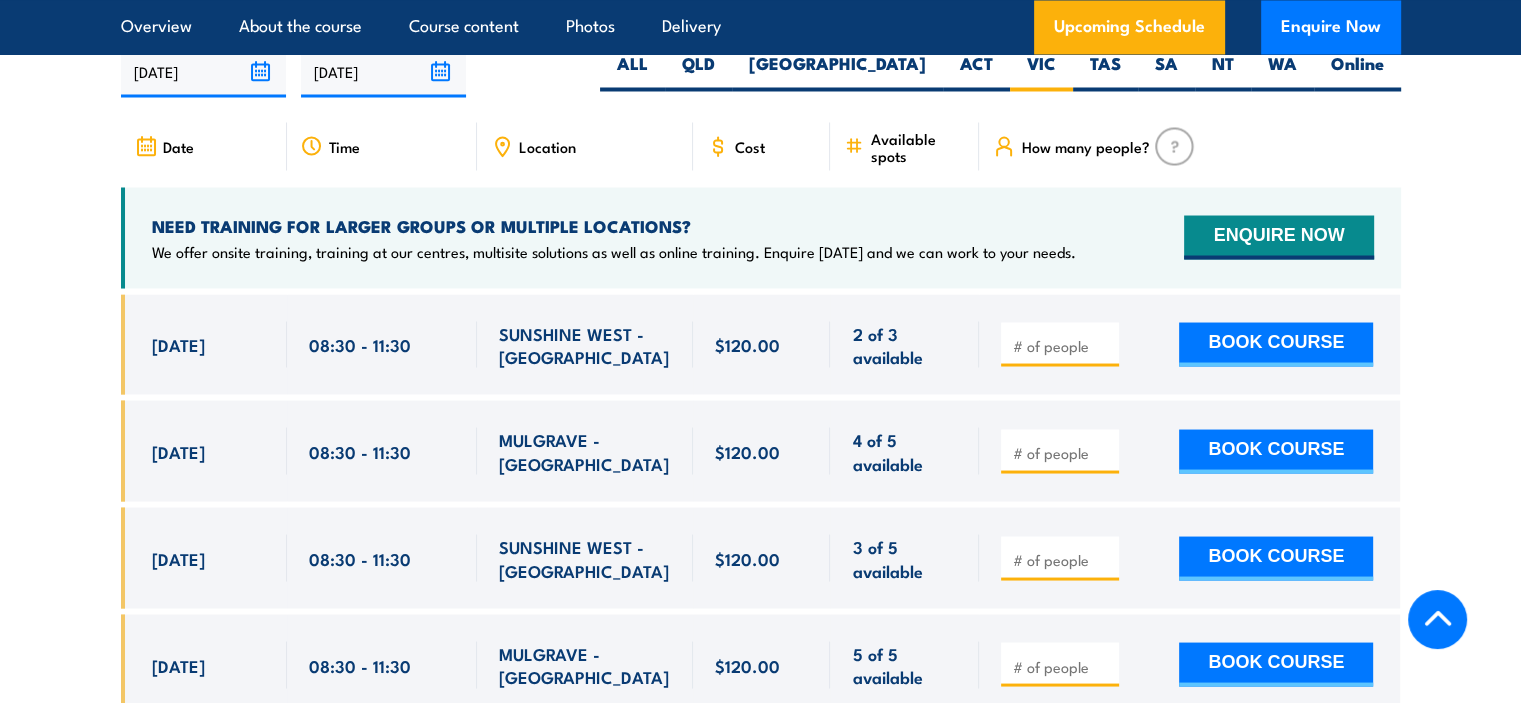 click at bounding box center (1062, 345) 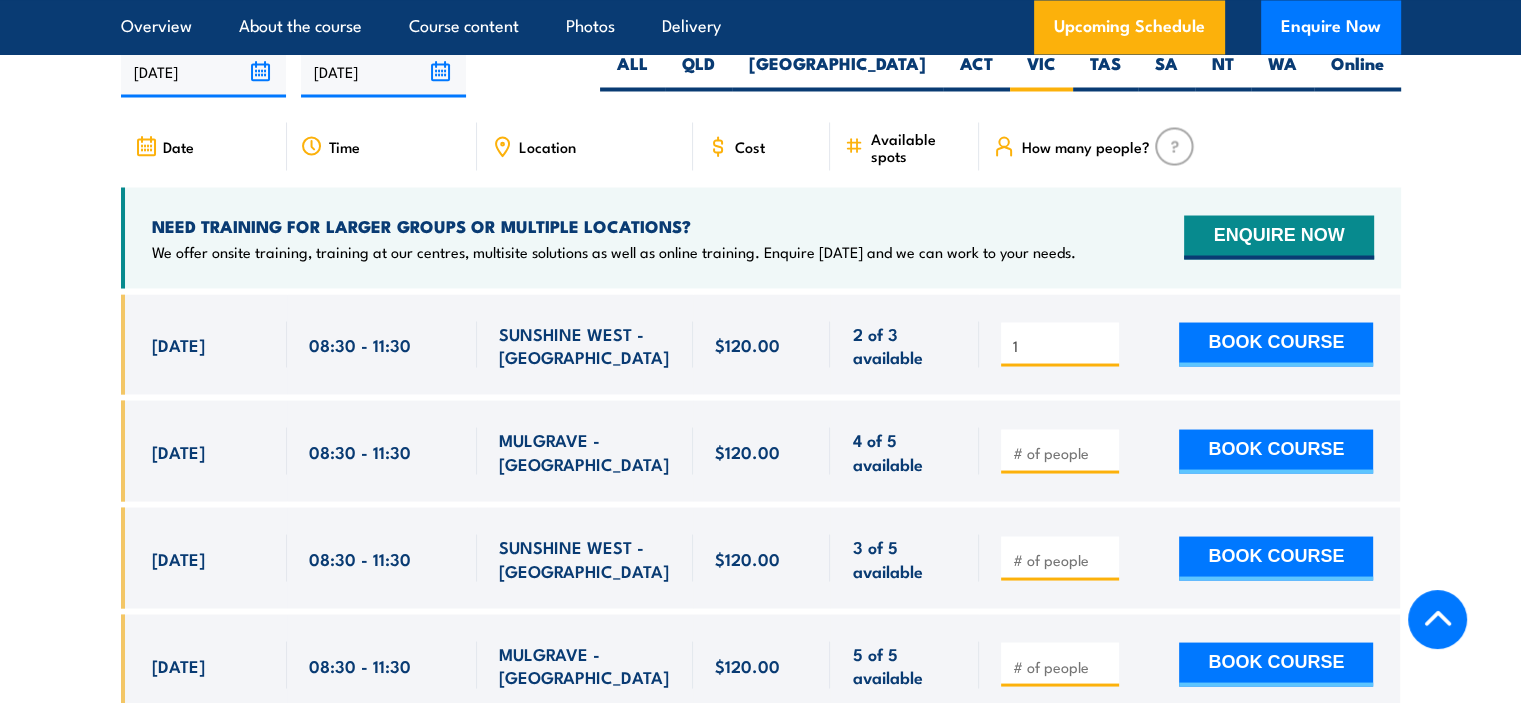 type on "1" 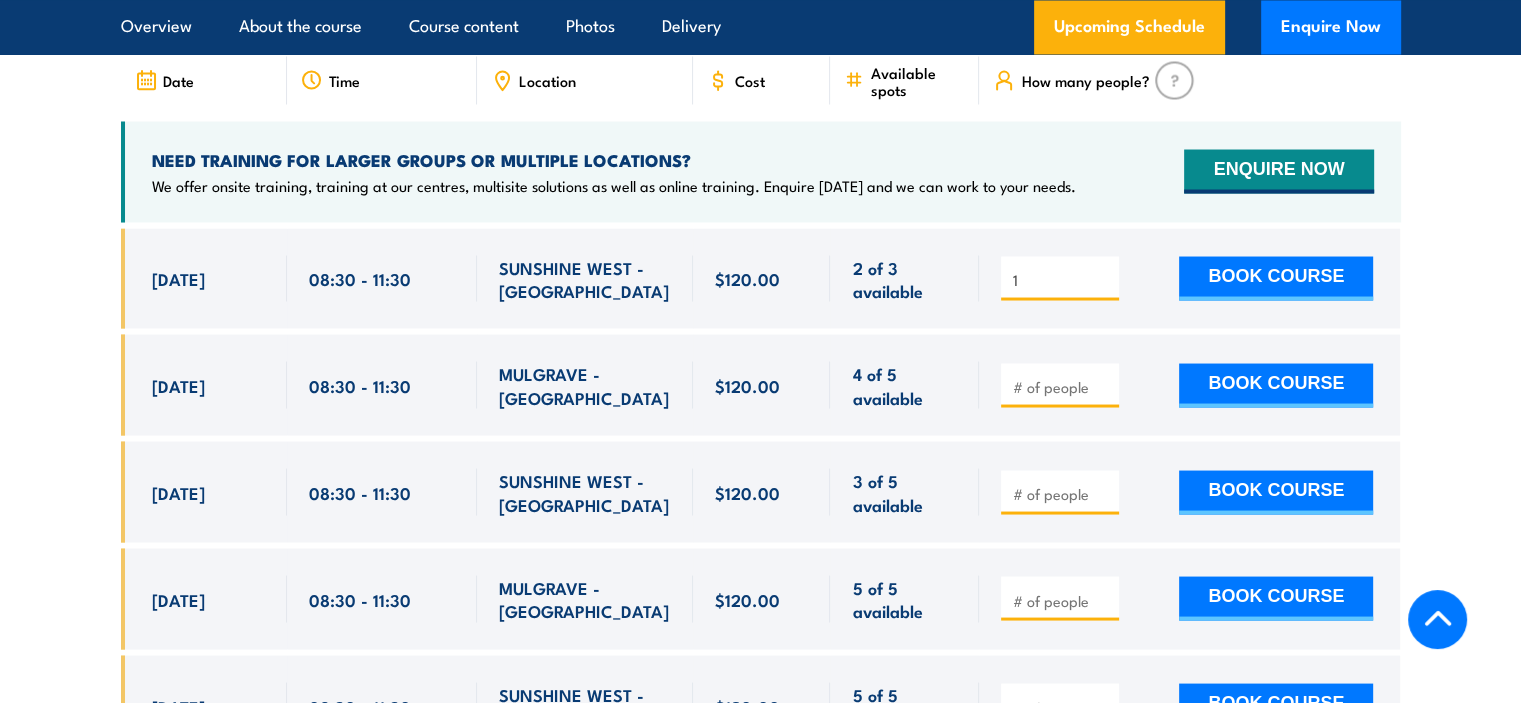 scroll, scrollTop: 3770, scrollLeft: 0, axis: vertical 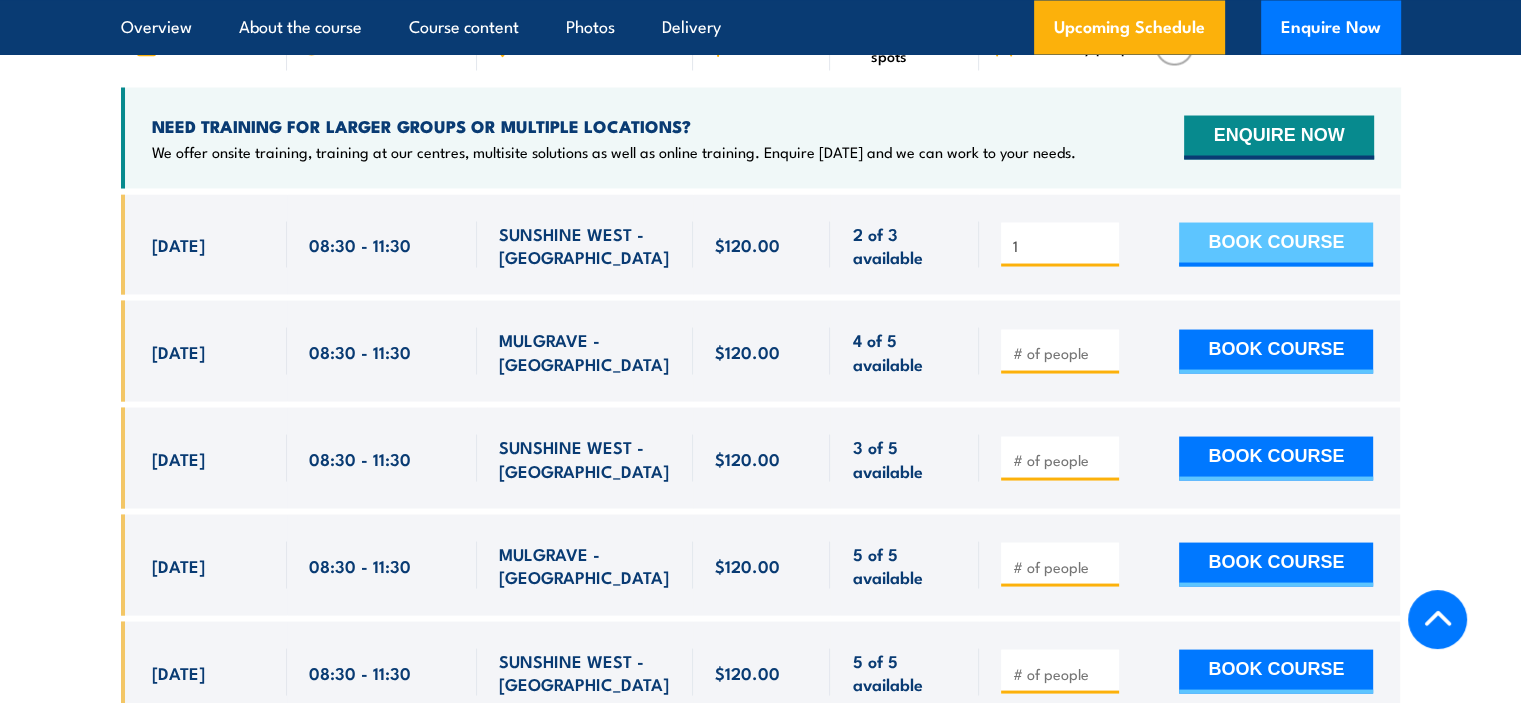 click on "BOOK COURSE" at bounding box center (1276, 244) 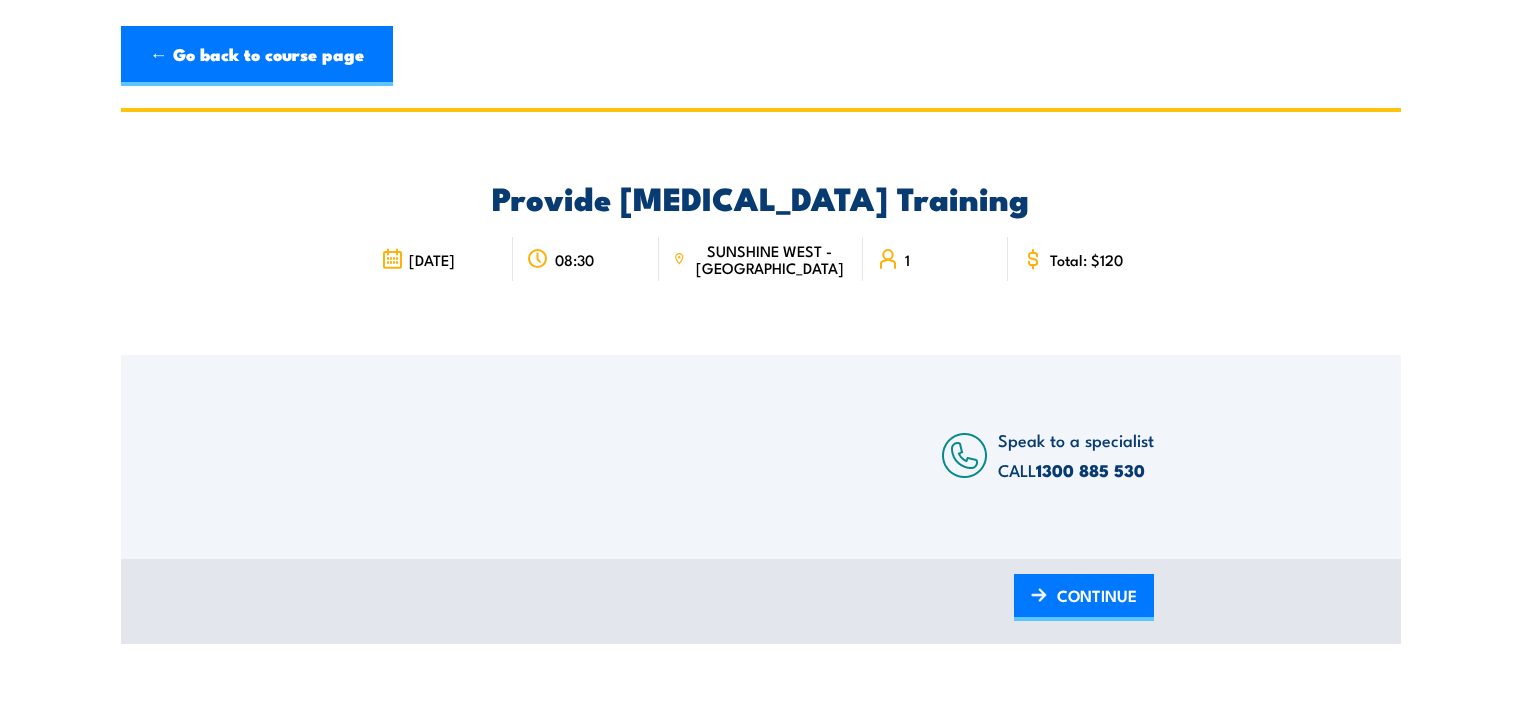 scroll, scrollTop: 0, scrollLeft: 0, axis: both 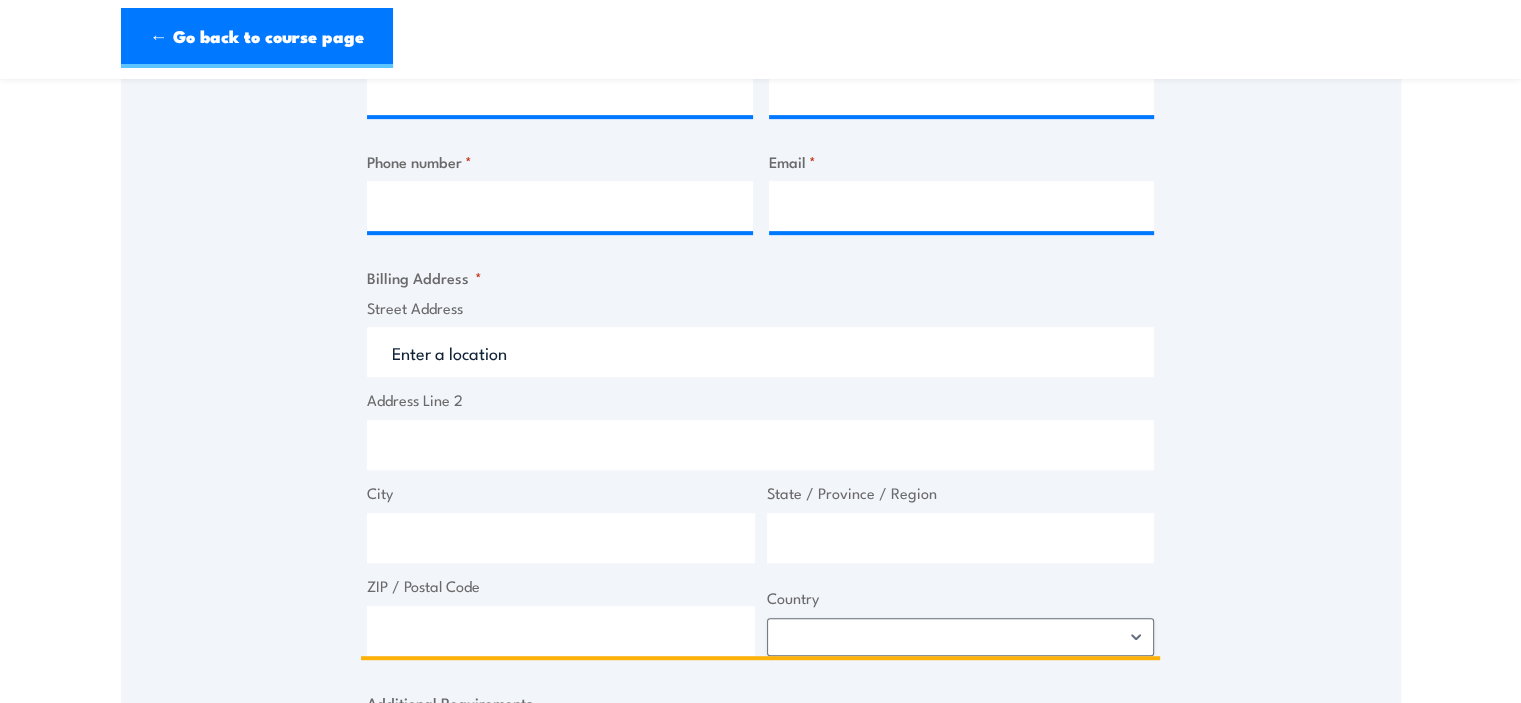 click on "Street Address" at bounding box center (760, 352) 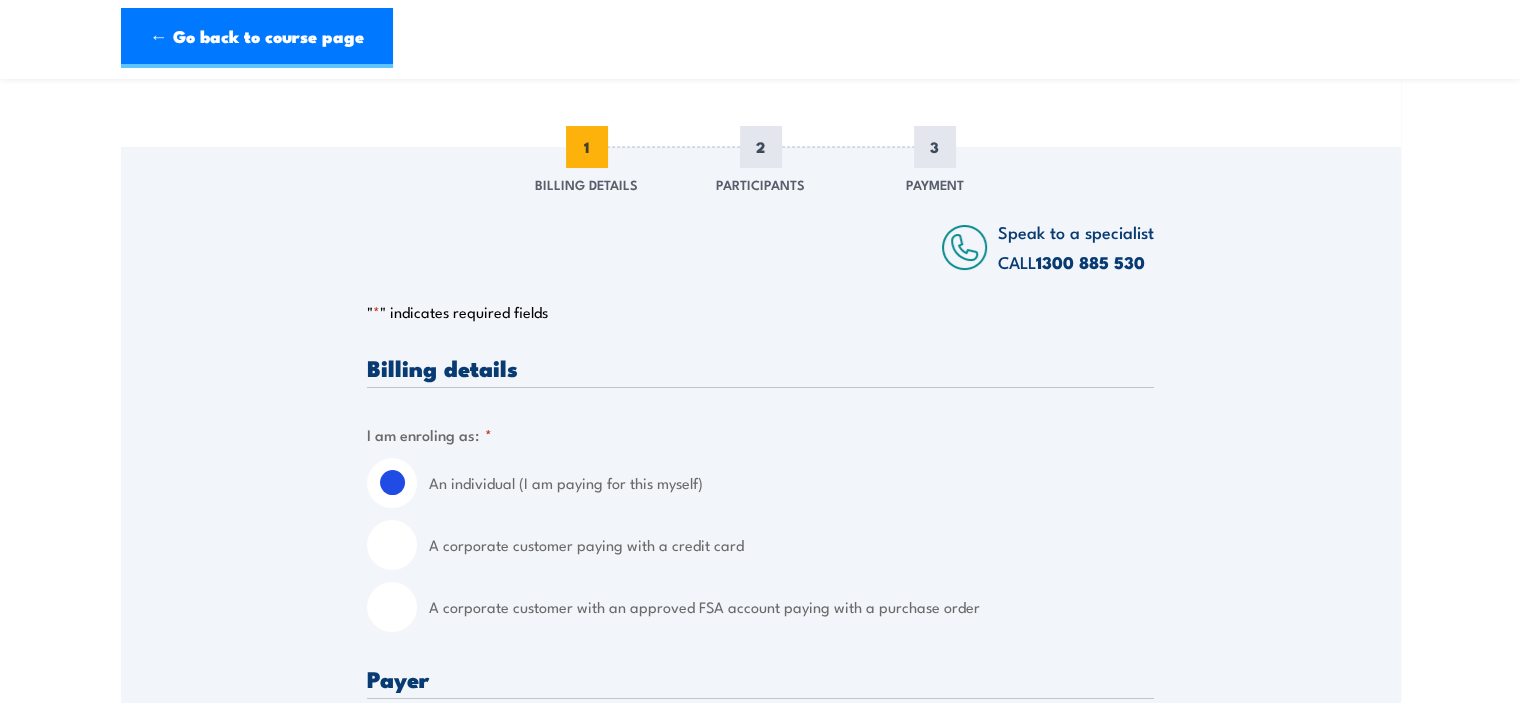scroll, scrollTop: 400, scrollLeft: 0, axis: vertical 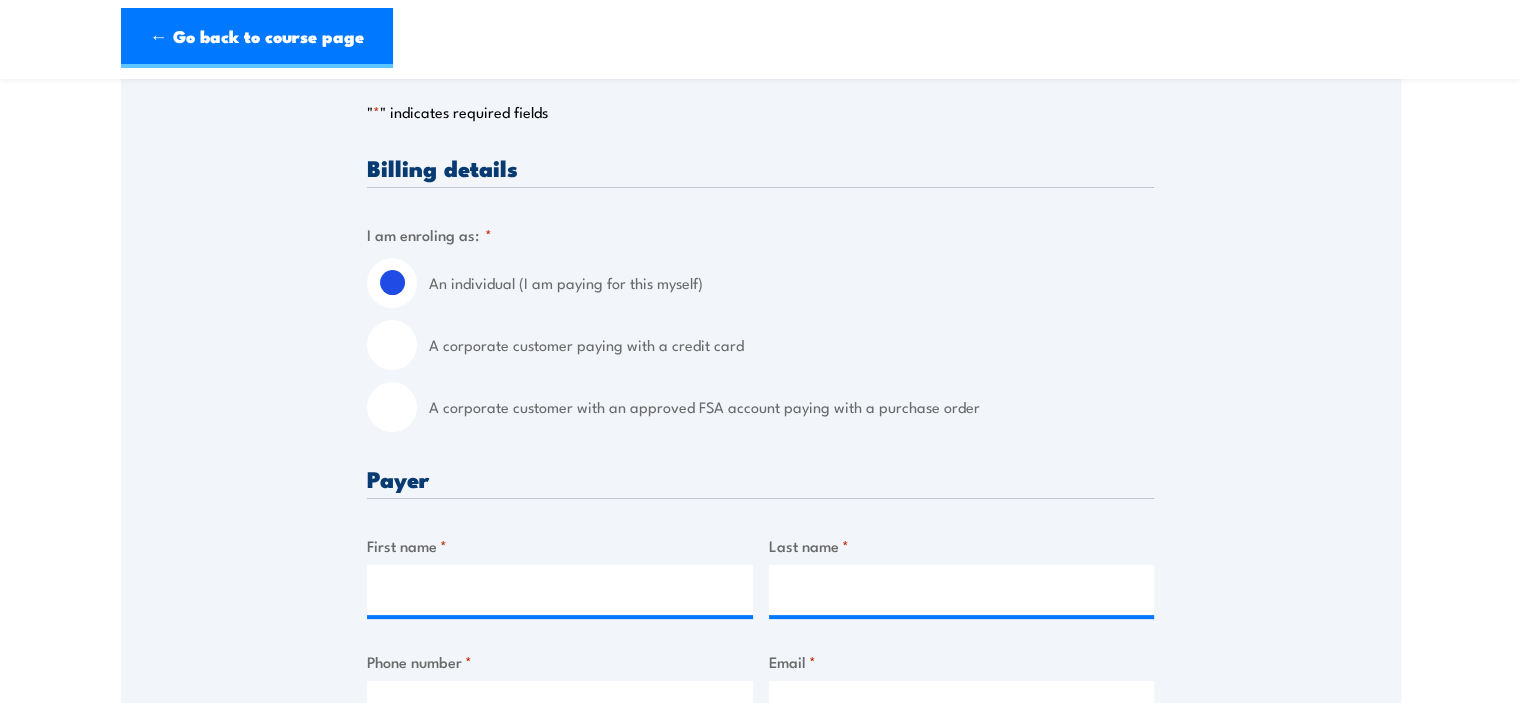 click on "A corporate customer paying with a credit card" at bounding box center [760, 345] 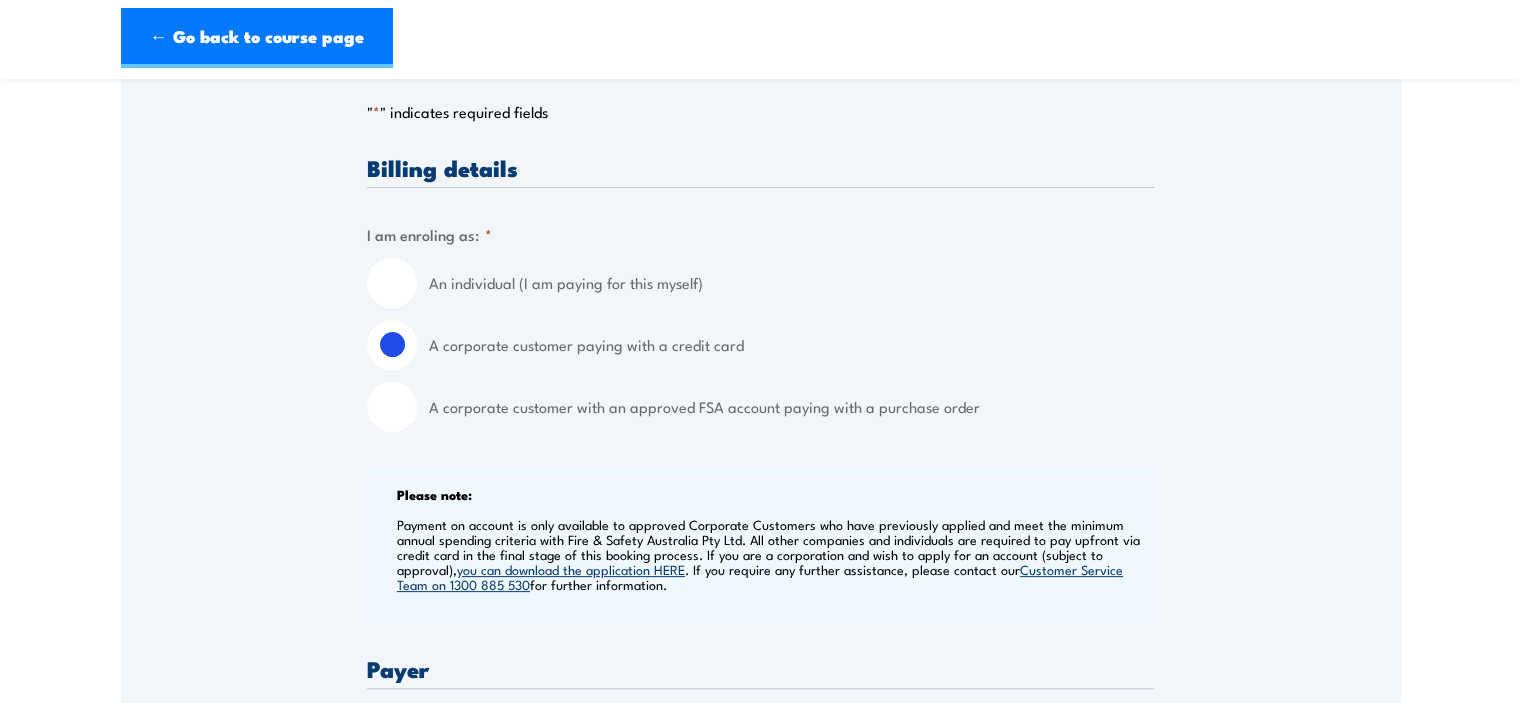 click on "A corporate customer with an approved FSA account paying with a purchase order" at bounding box center (392, 407) 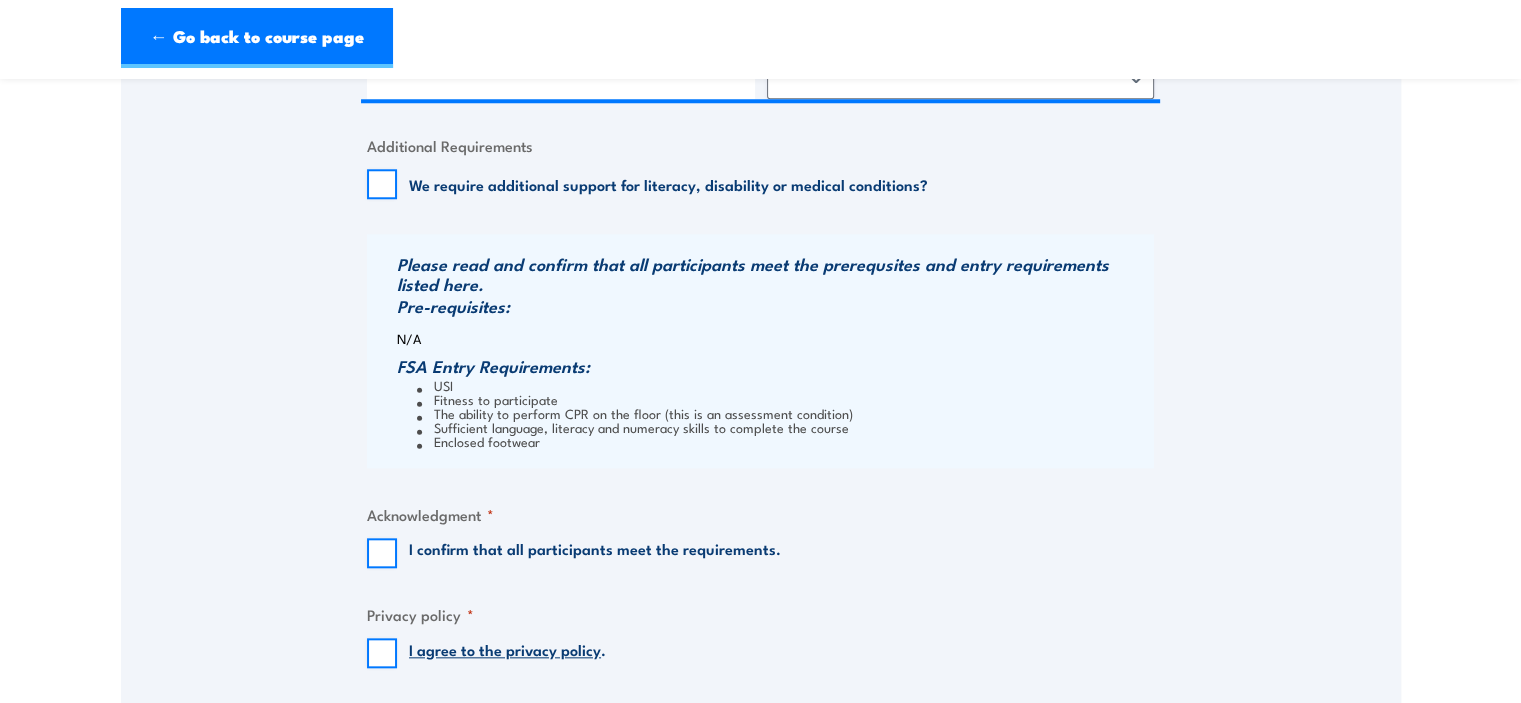 scroll, scrollTop: 1800, scrollLeft: 0, axis: vertical 